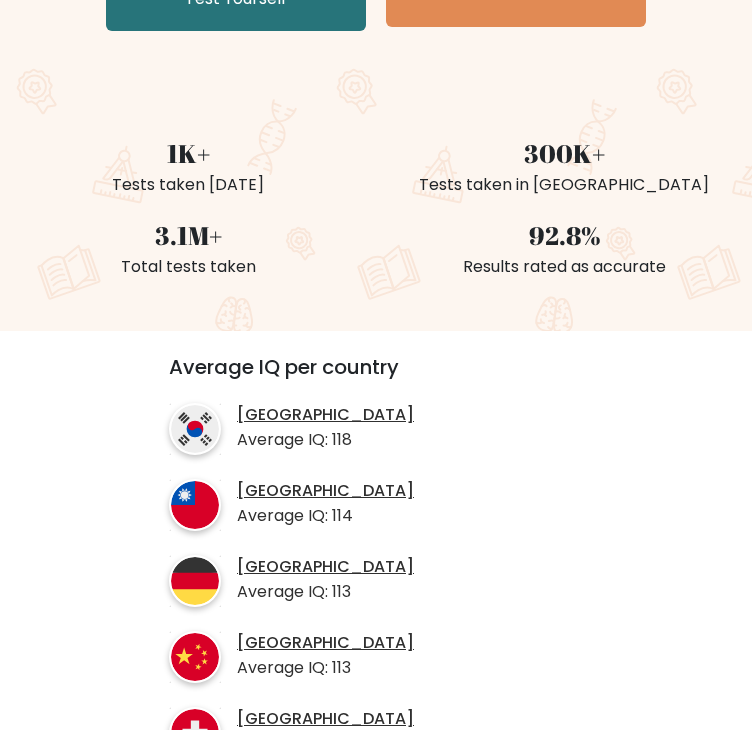 scroll, scrollTop: 304, scrollLeft: 0, axis: vertical 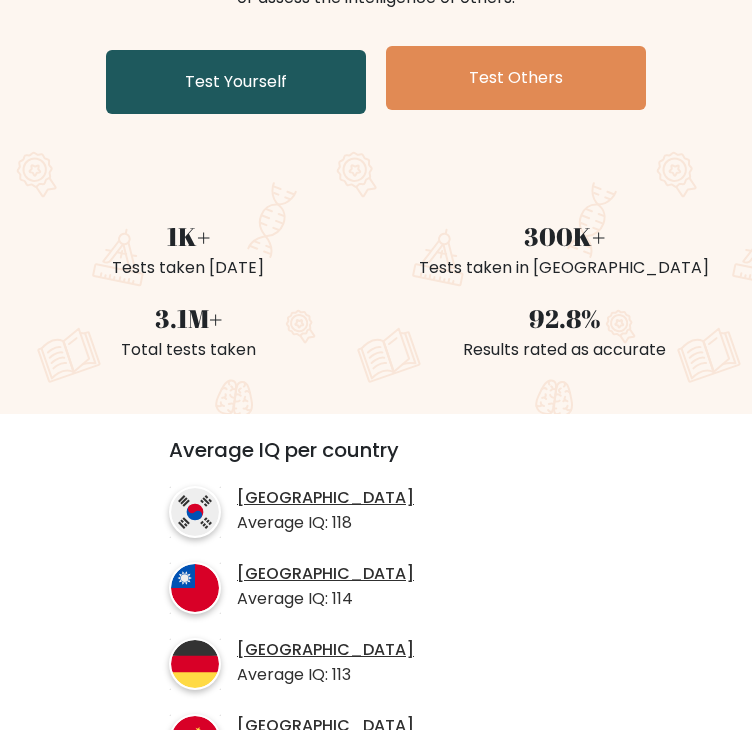 click on "Test Yourself" at bounding box center [236, 82] 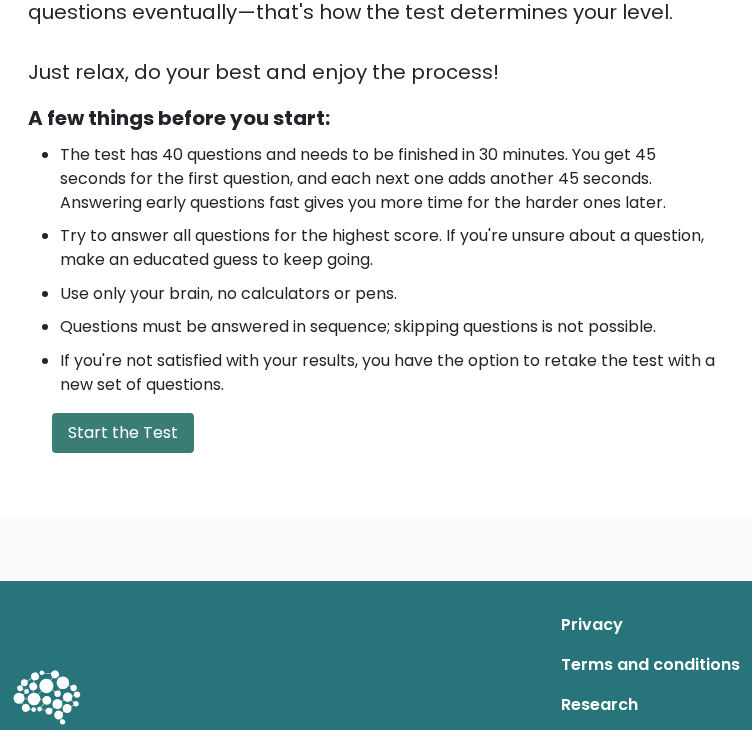 scroll, scrollTop: 531, scrollLeft: 0, axis: vertical 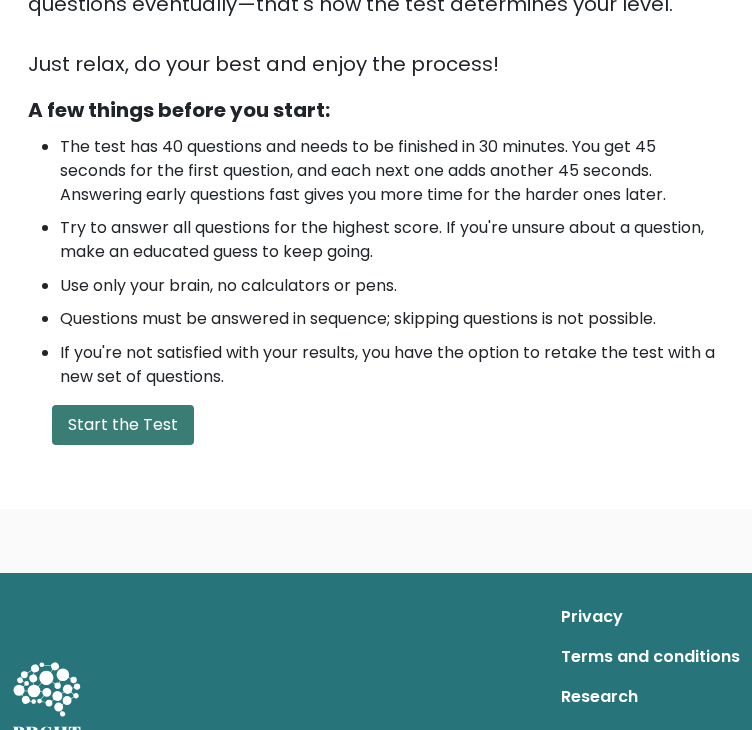 click on "Start the Test" at bounding box center [123, 425] 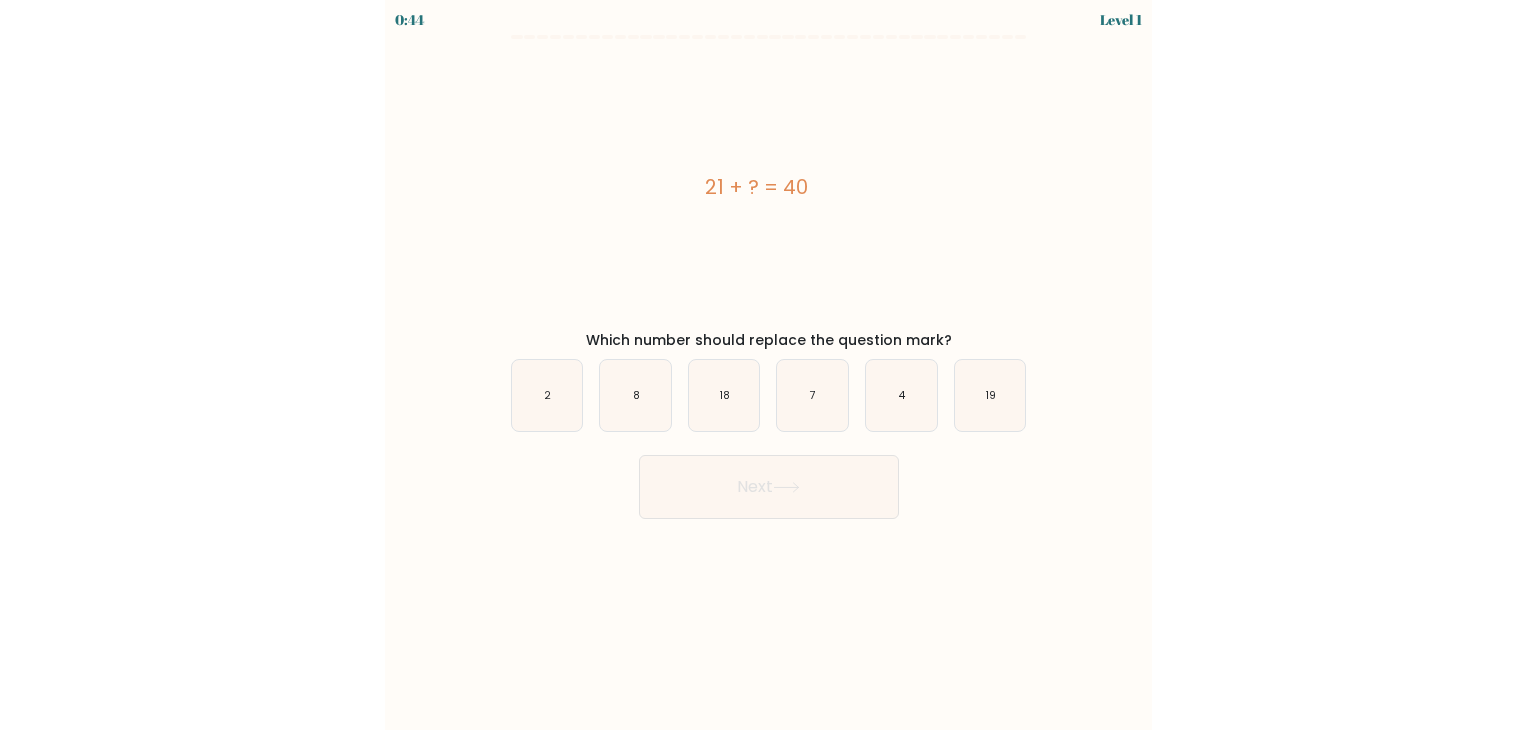 scroll, scrollTop: 0, scrollLeft: 0, axis: both 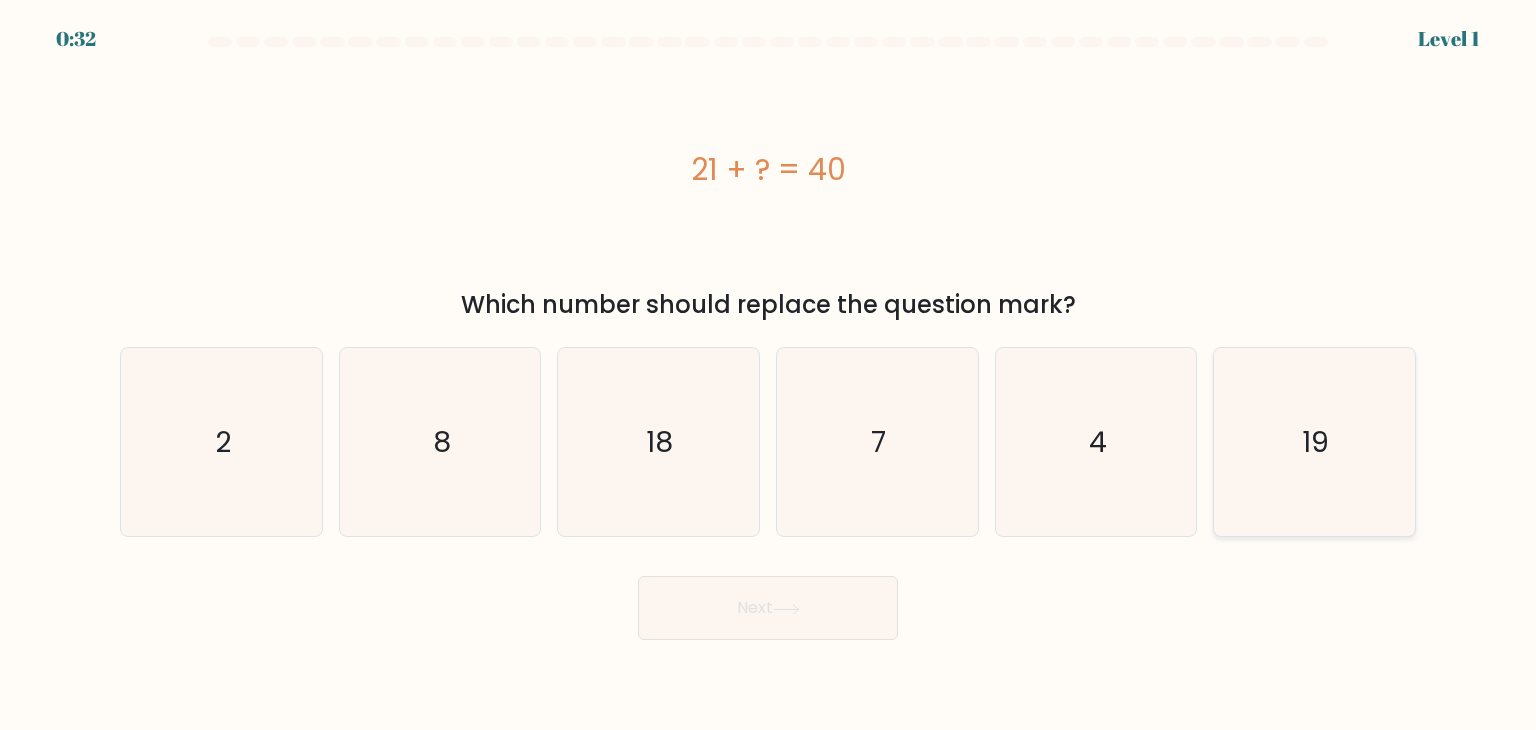 click on "19" 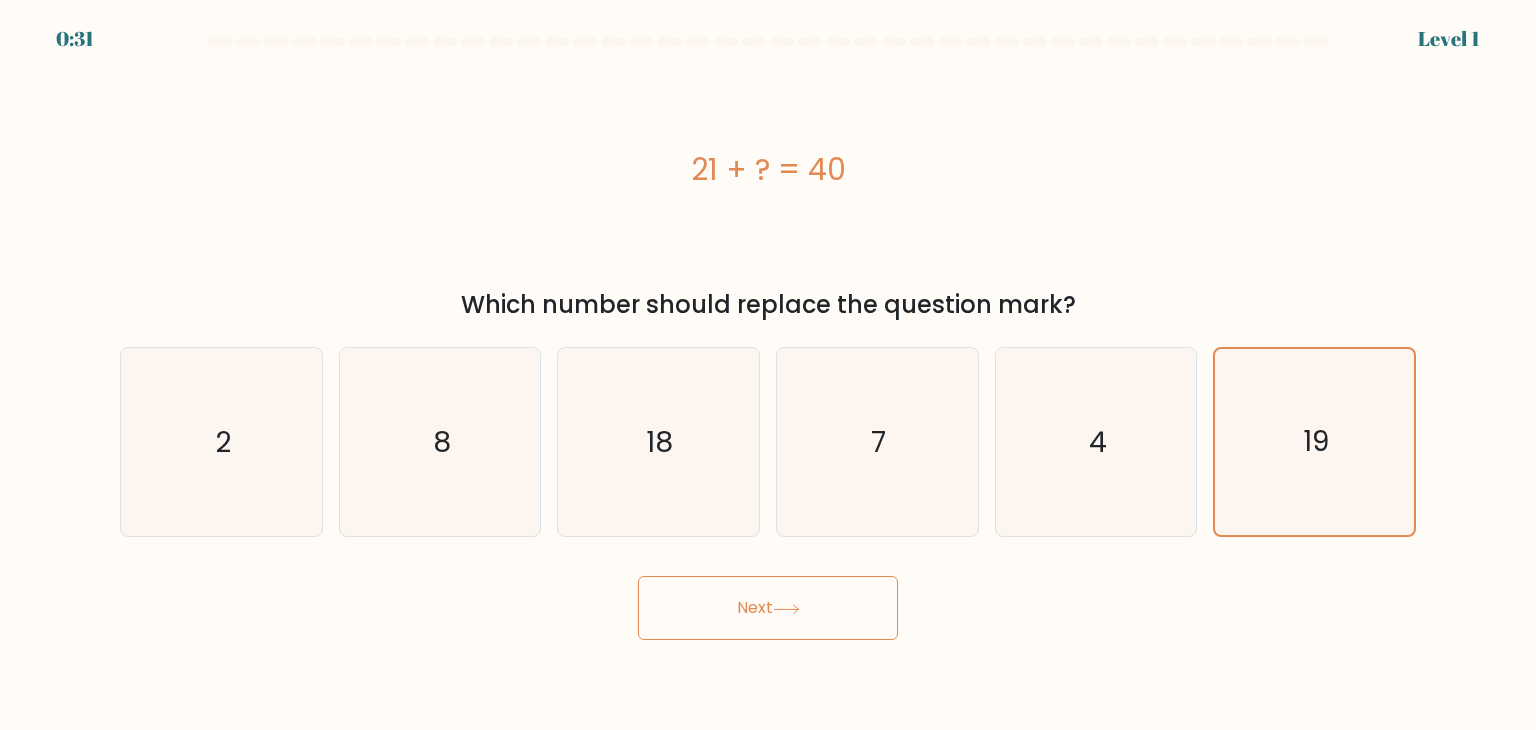 click on "Next" at bounding box center [768, 608] 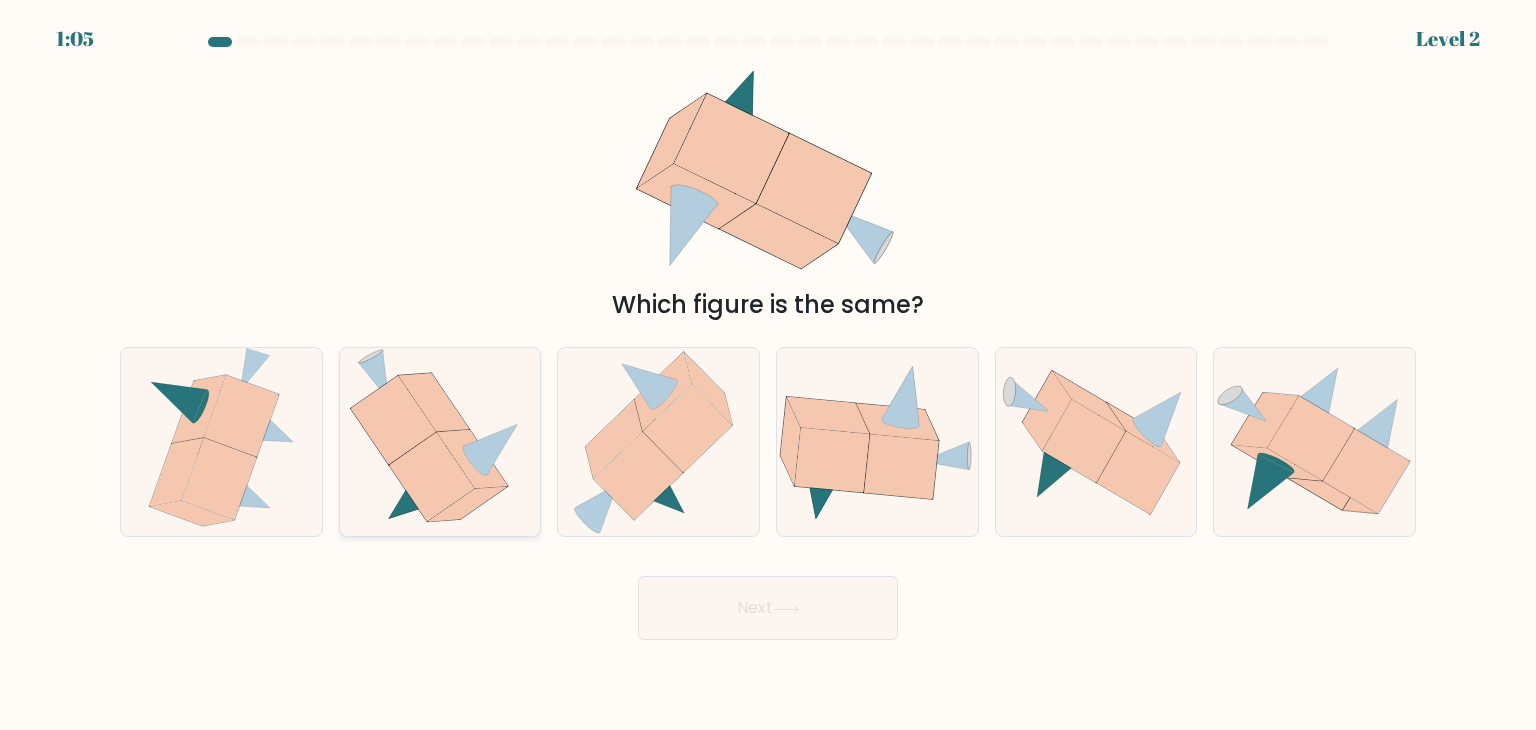click 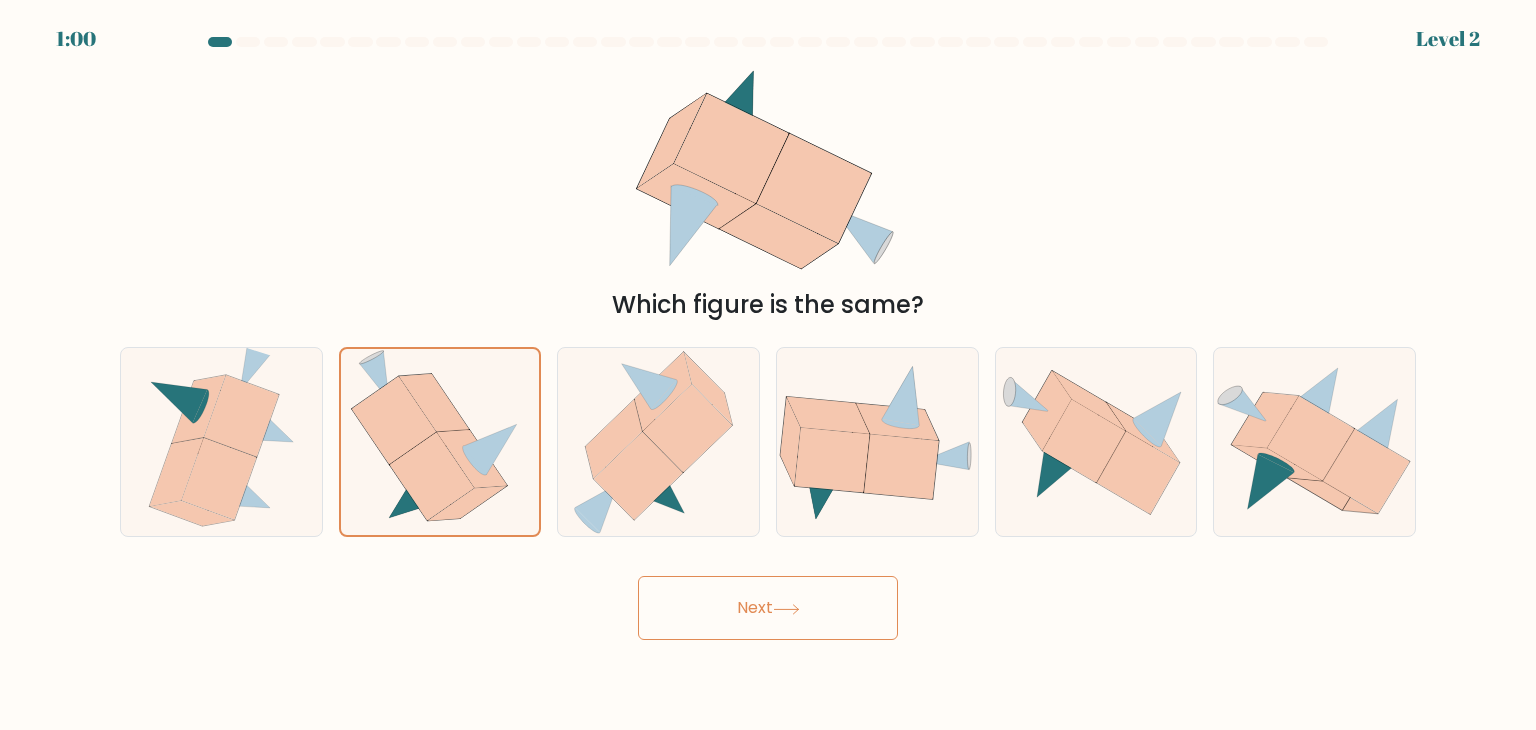 click on "Next" at bounding box center (768, 608) 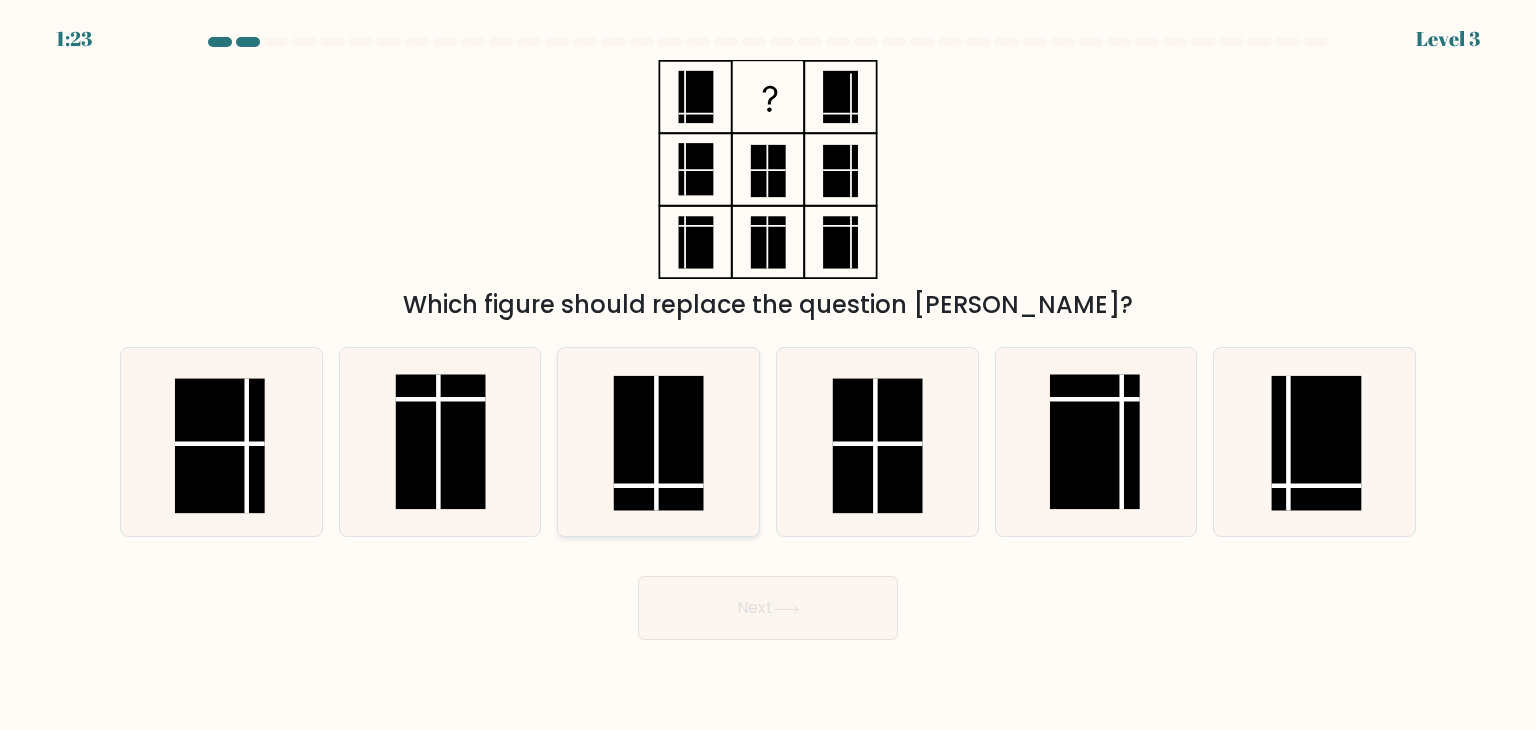 click 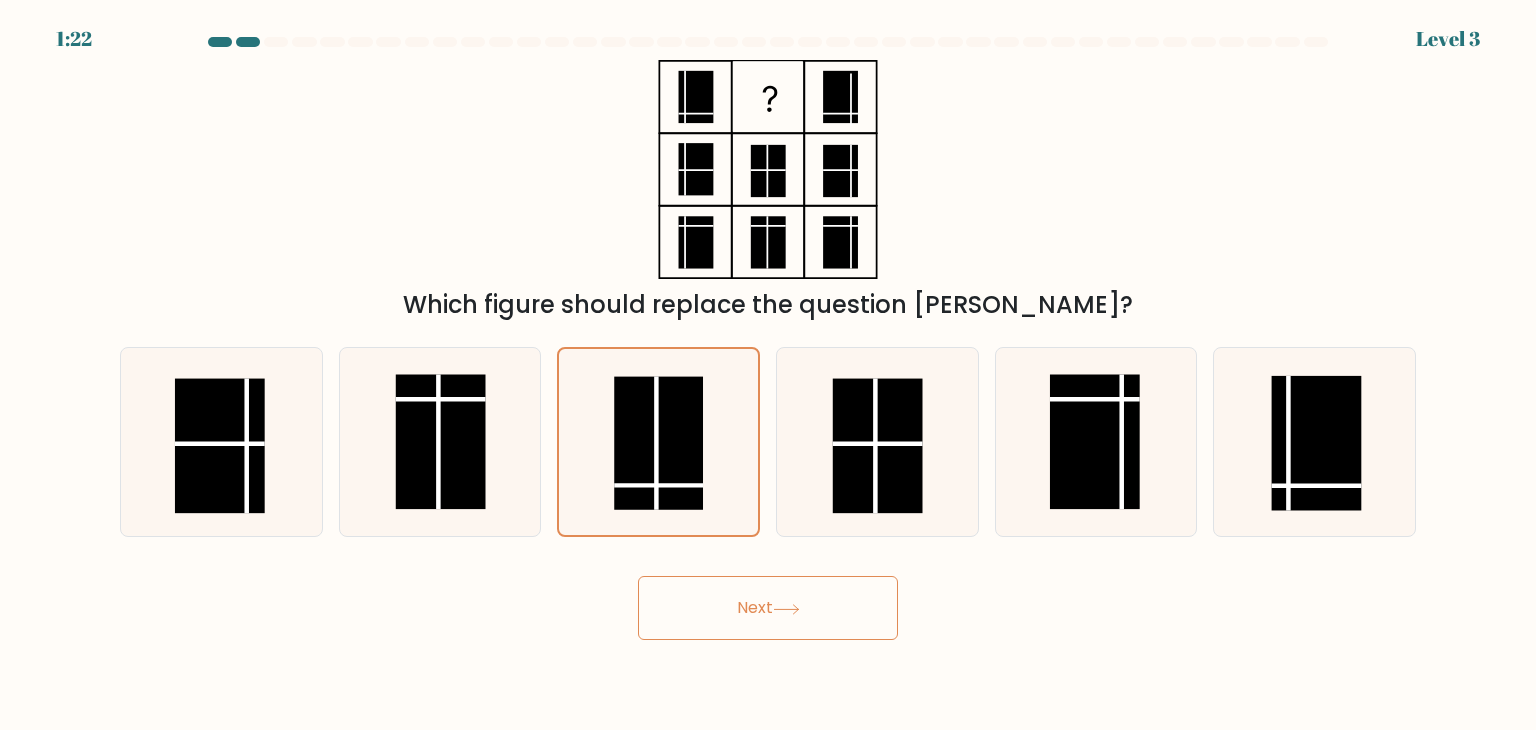 click on "Next" at bounding box center [768, 608] 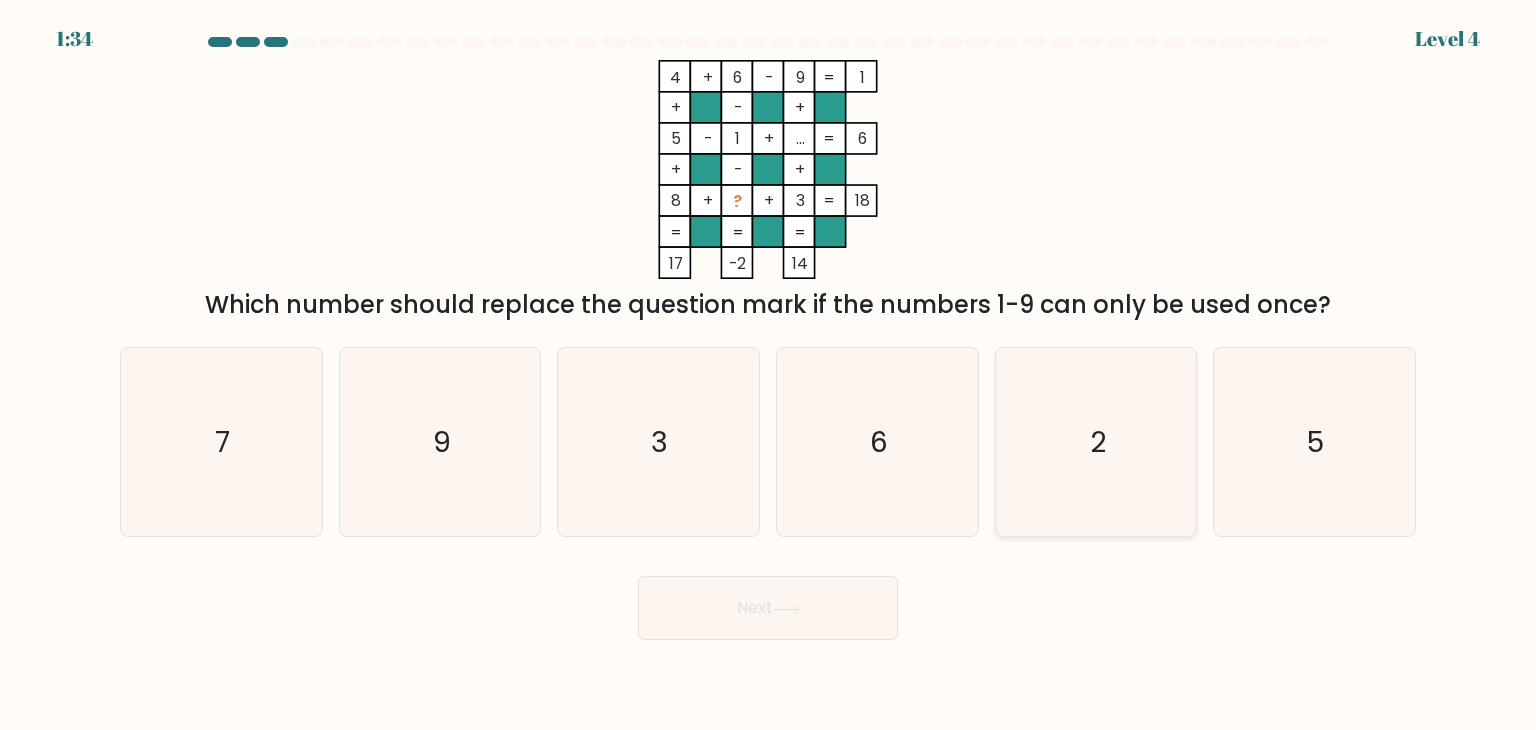 click on "2" 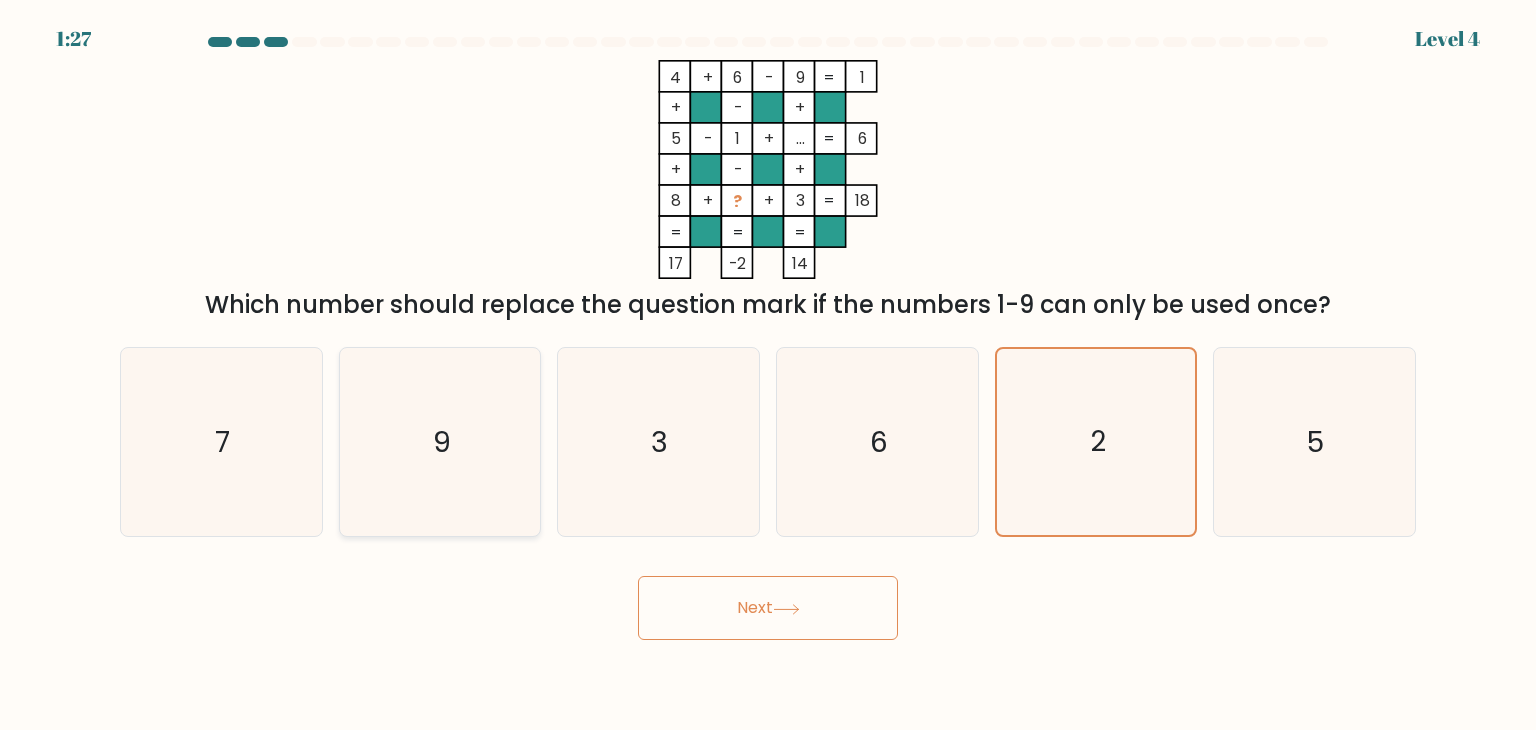 click on "9" 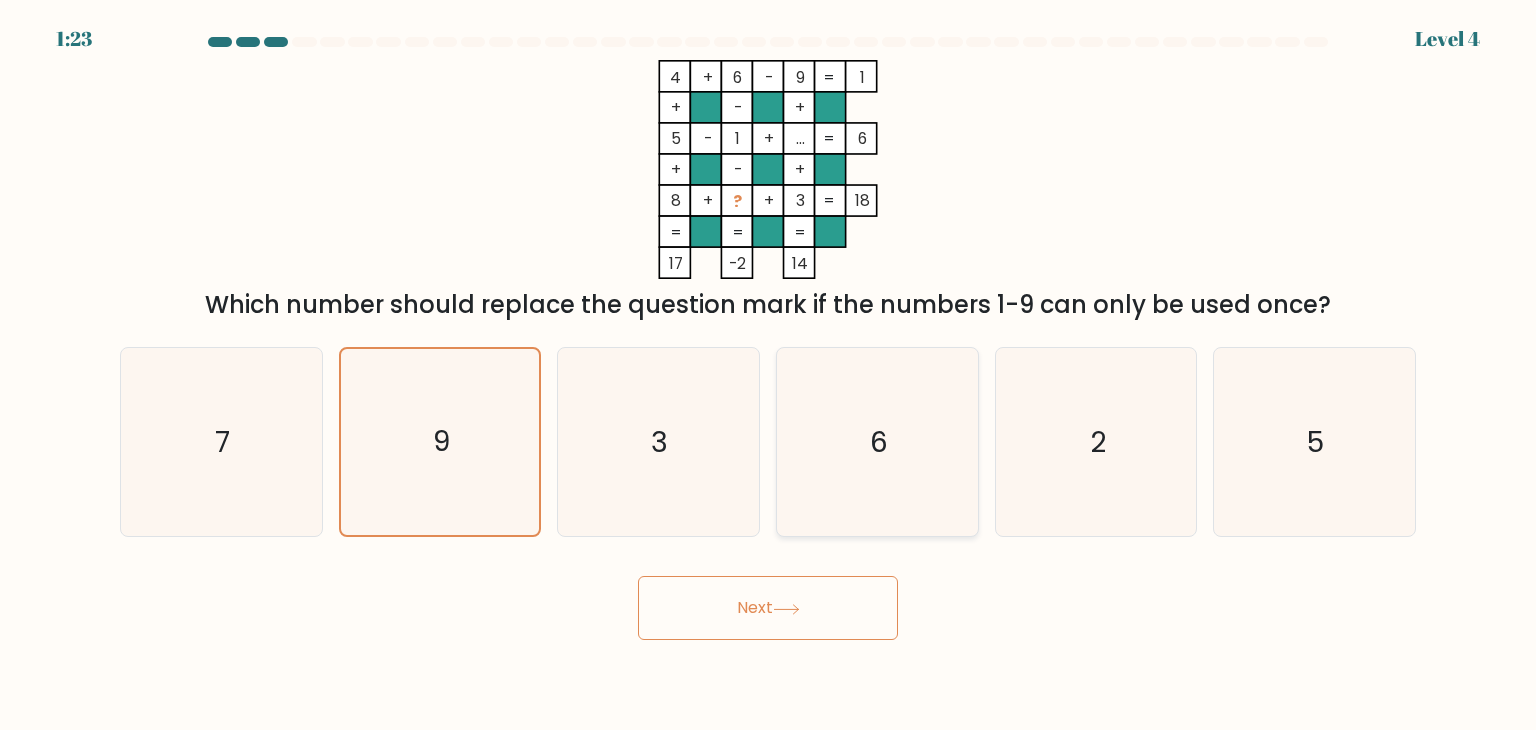 click on "6" 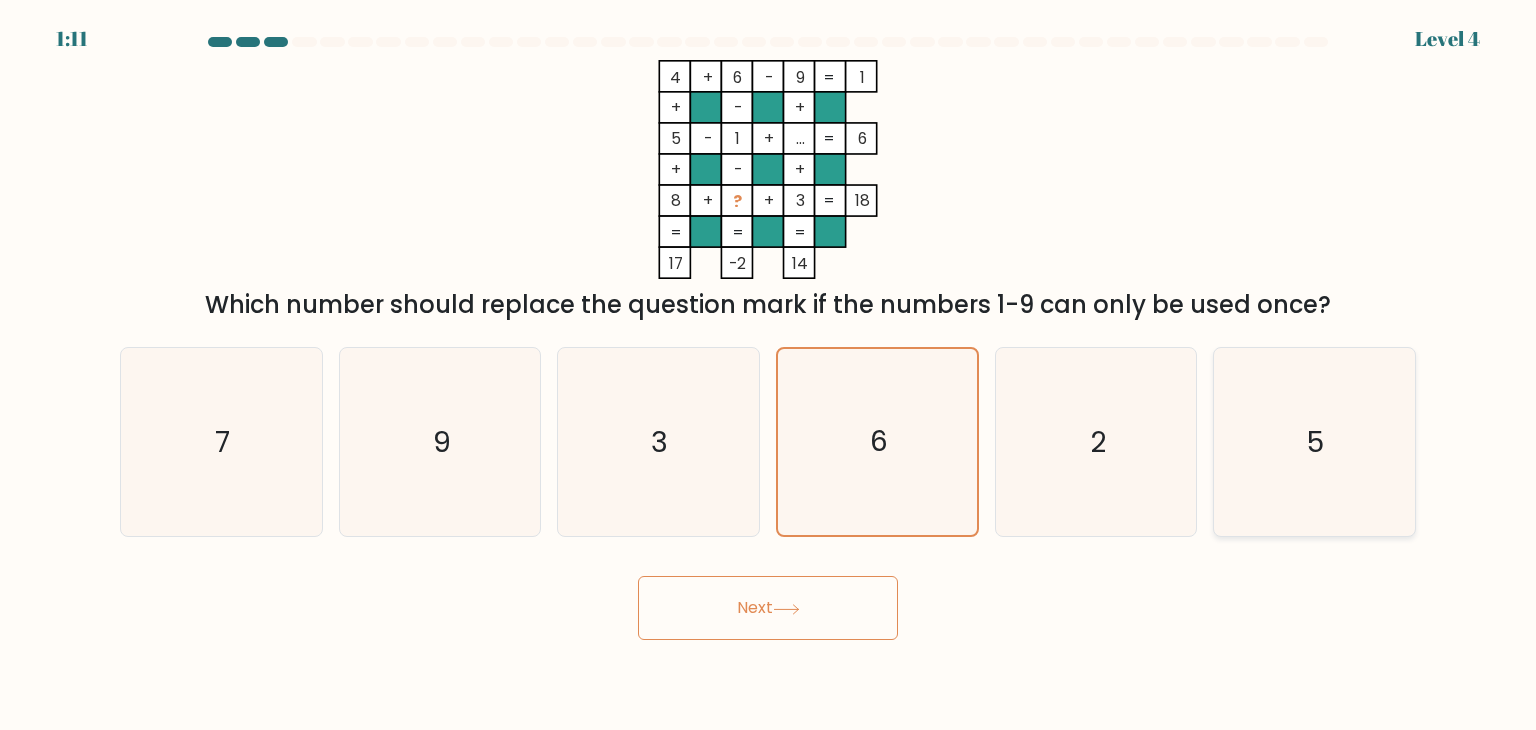 click on "5" 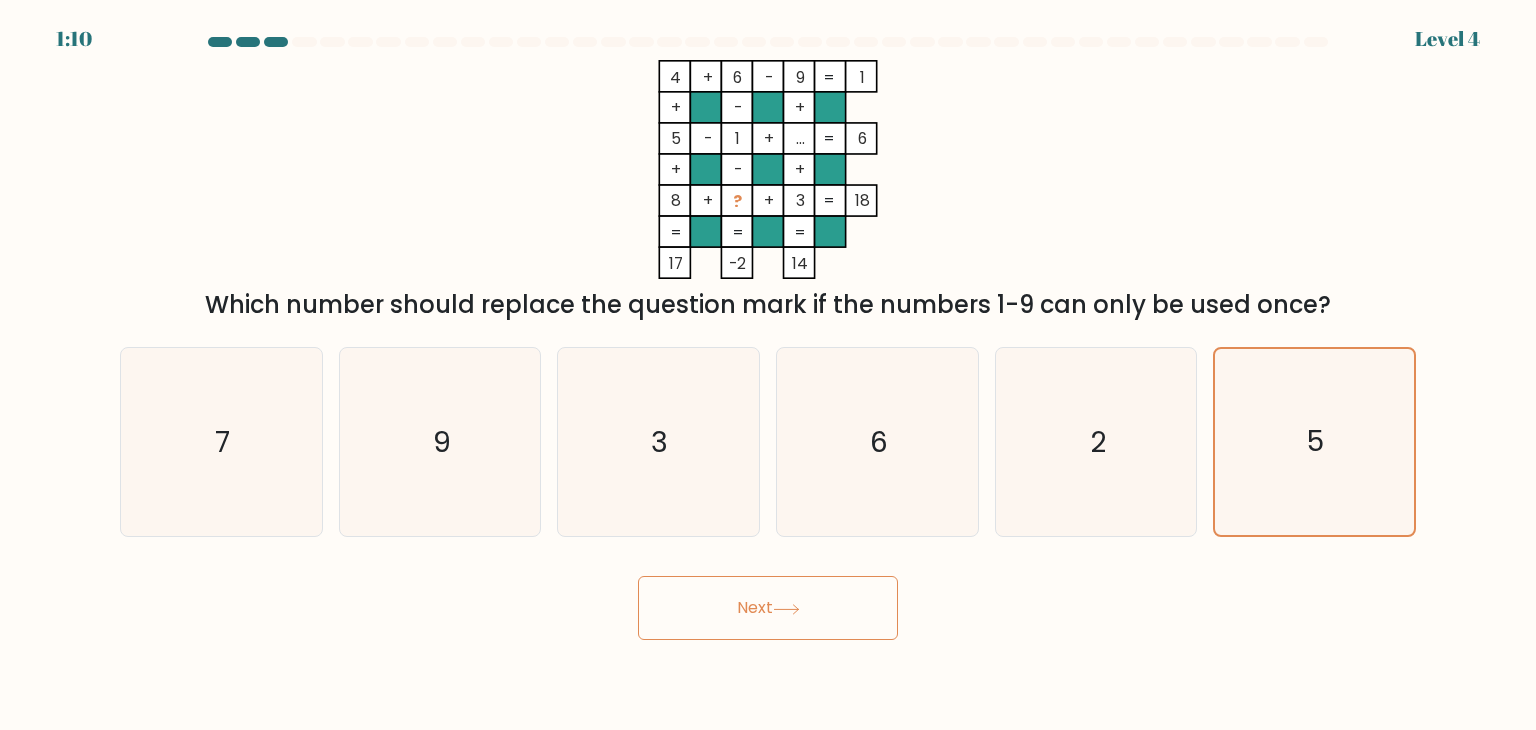 click on "Next" at bounding box center [768, 608] 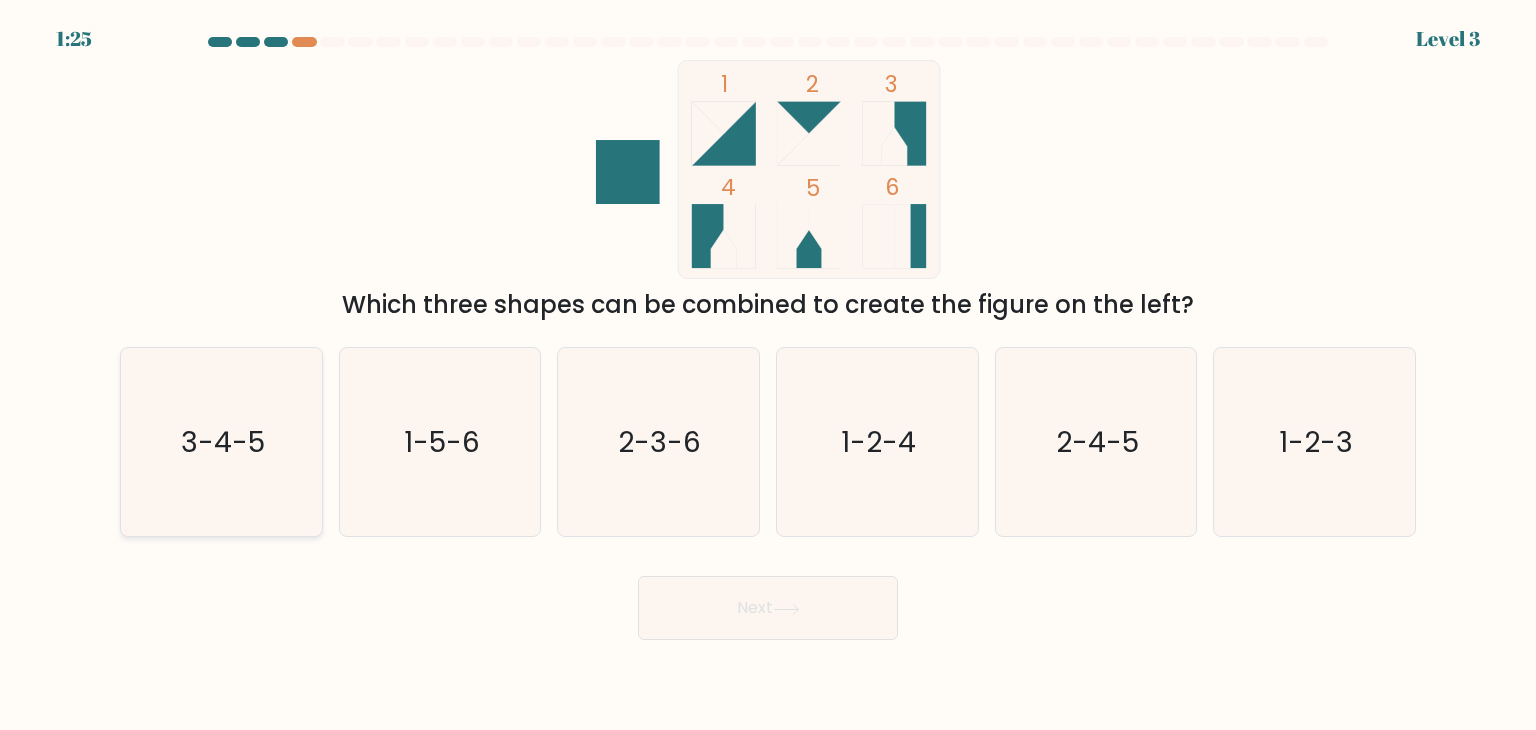 click on "3-4-5" 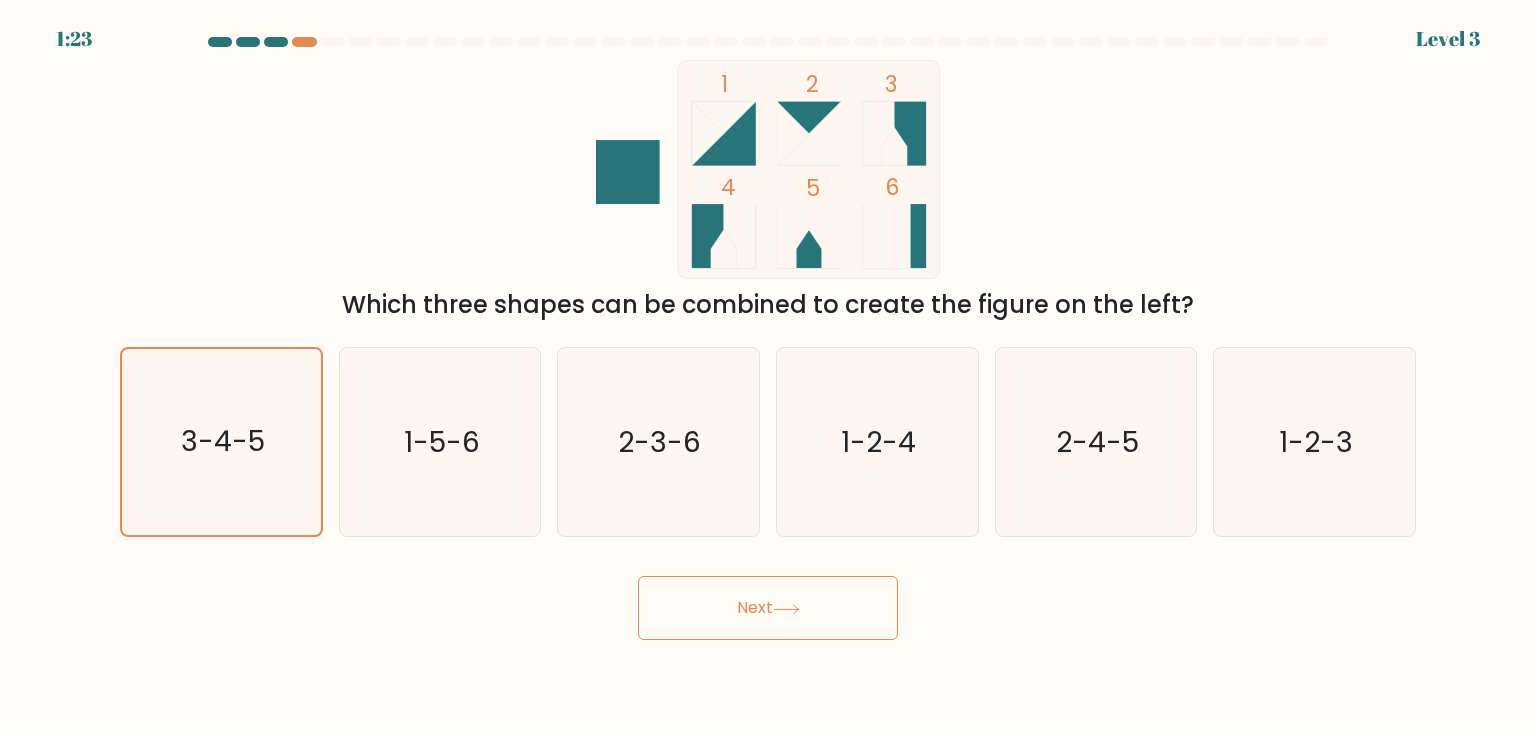 click on "Next" at bounding box center [768, 608] 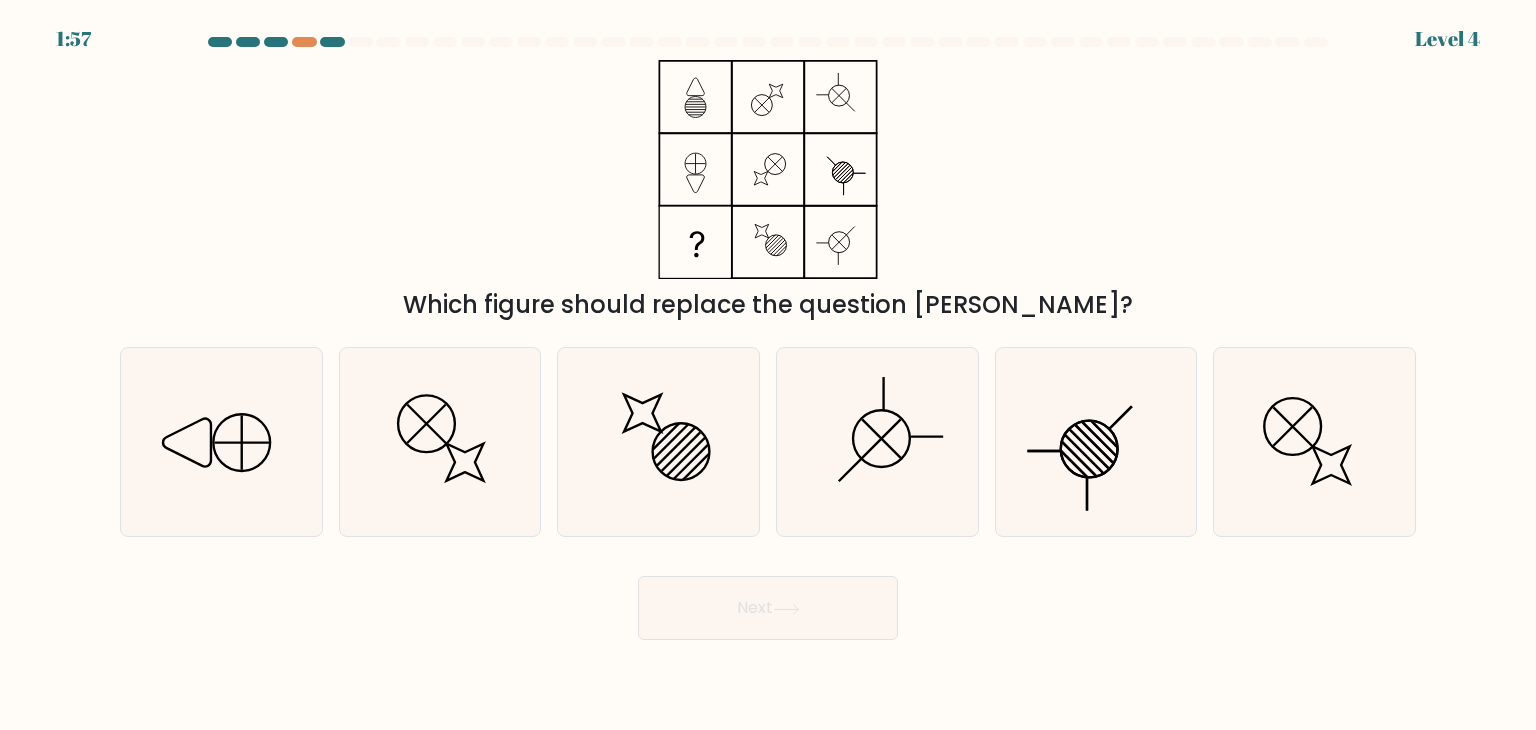 drag, startPoint x: 764, startPoint y: 633, endPoint x: 1008, endPoint y: 757, distance: 273.70056 